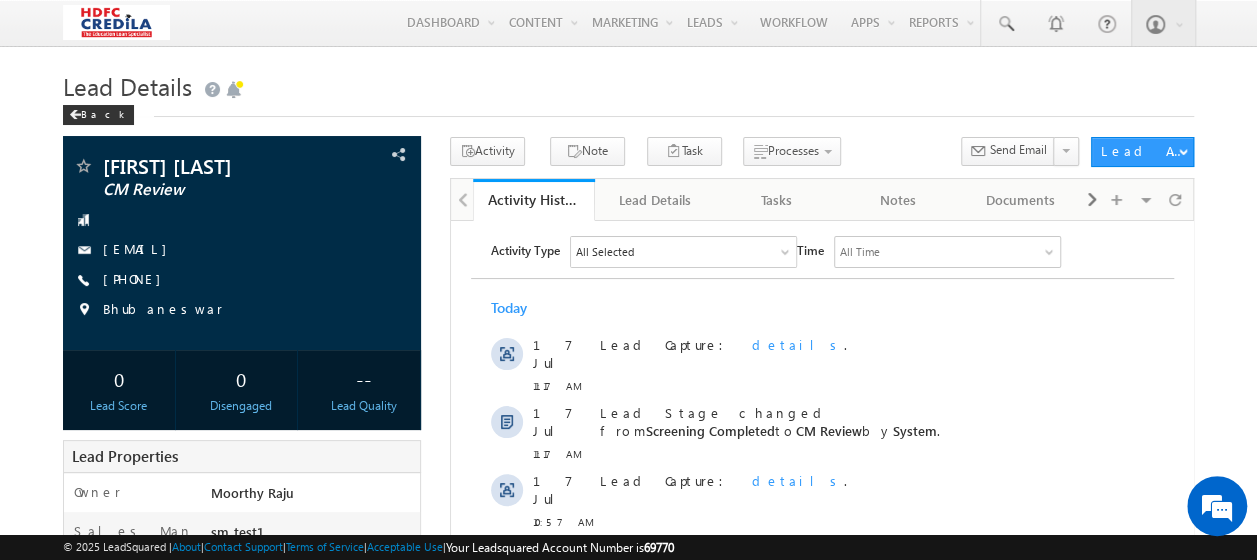 scroll, scrollTop: 0, scrollLeft: 0, axis: both 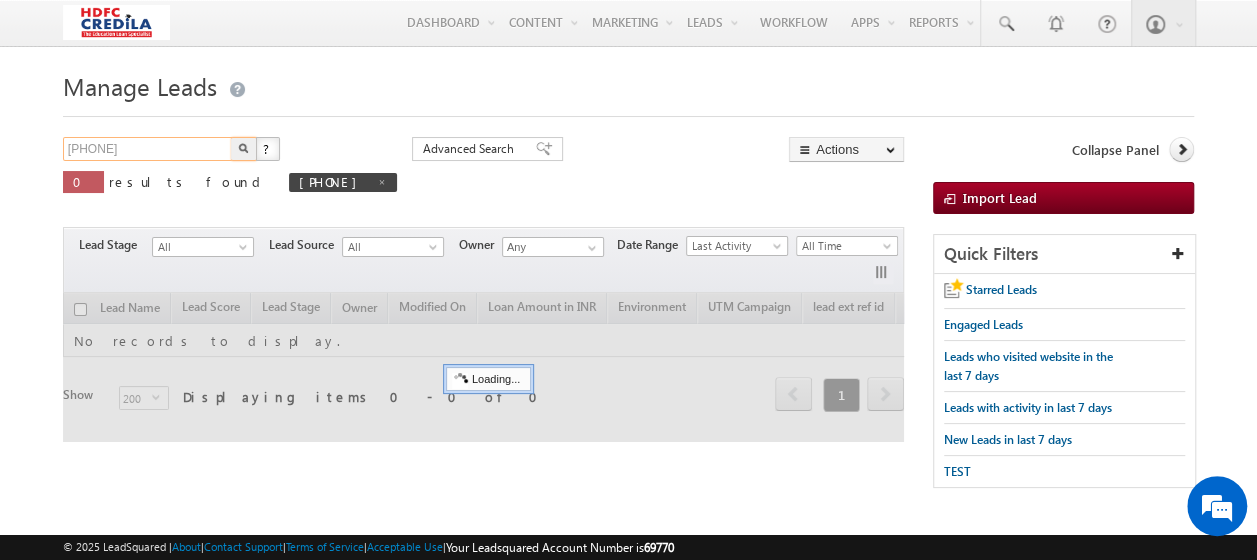 drag, startPoint x: 160, startPoint y: 146, endPoint x: 21, endPoint y: 132, distance: 139.70326 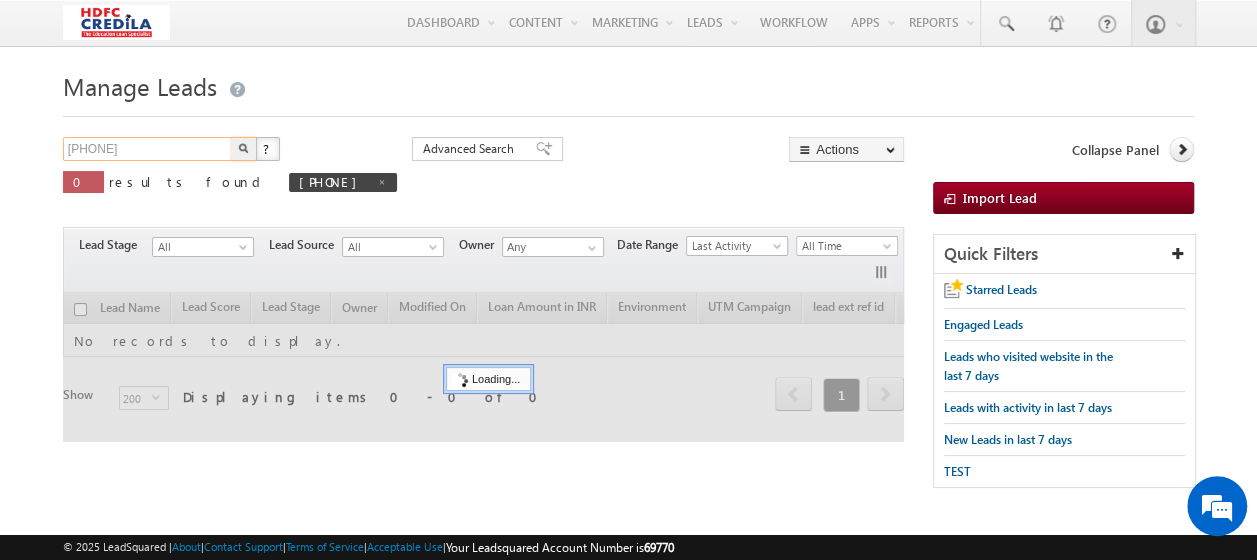 click on "Menu
Vinay Rykala
vinay .ryak ala@c redil a.com" at bounding box center [628, 282] 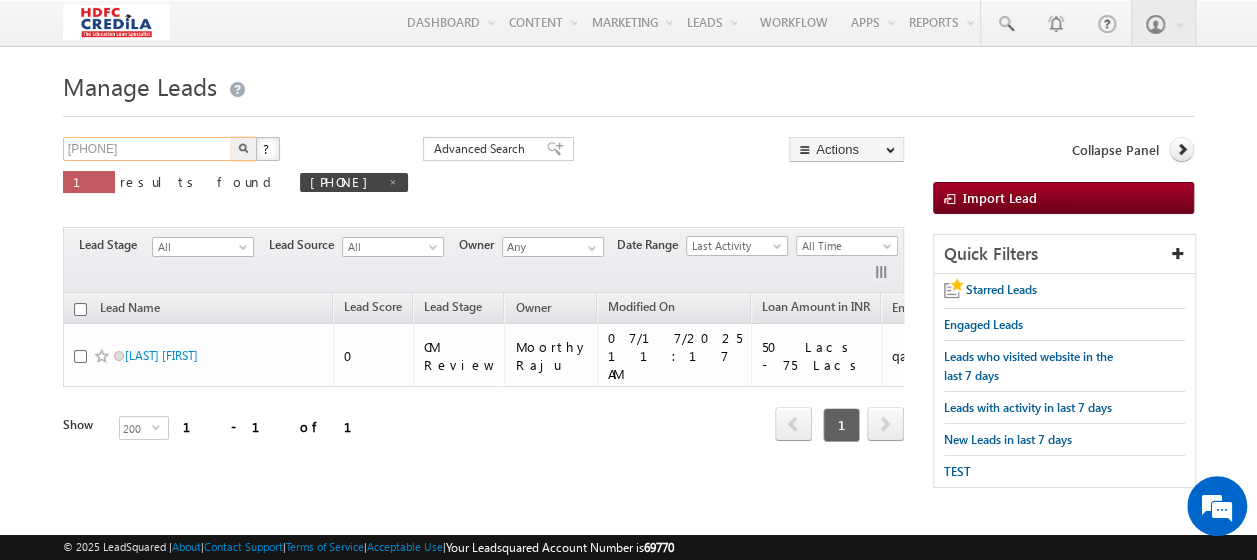 paste on "100108565" 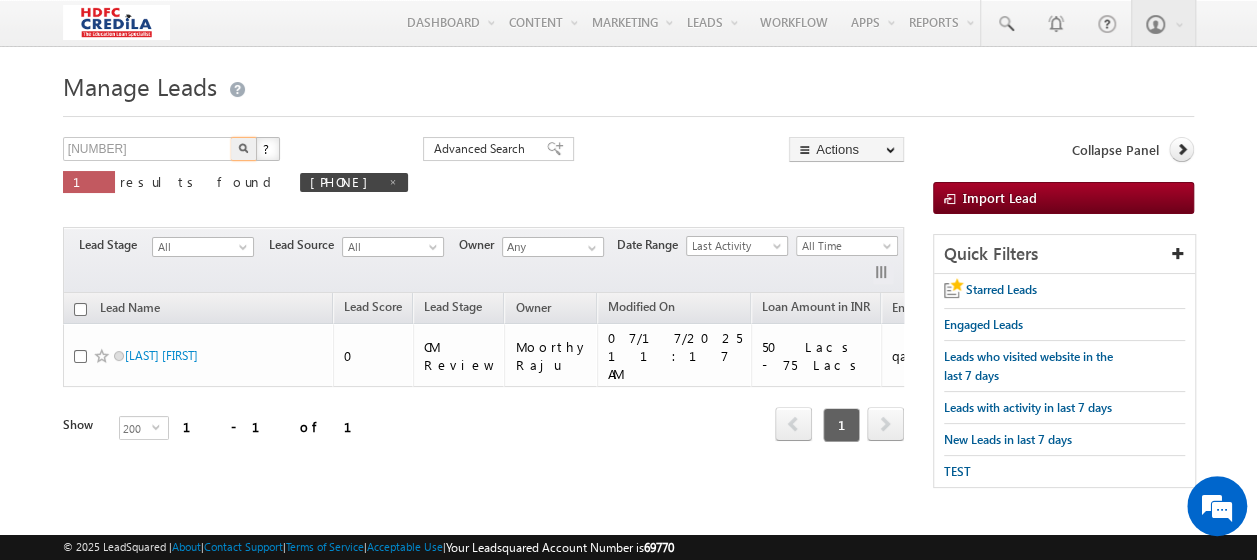 click at bounding box center [243, 148] 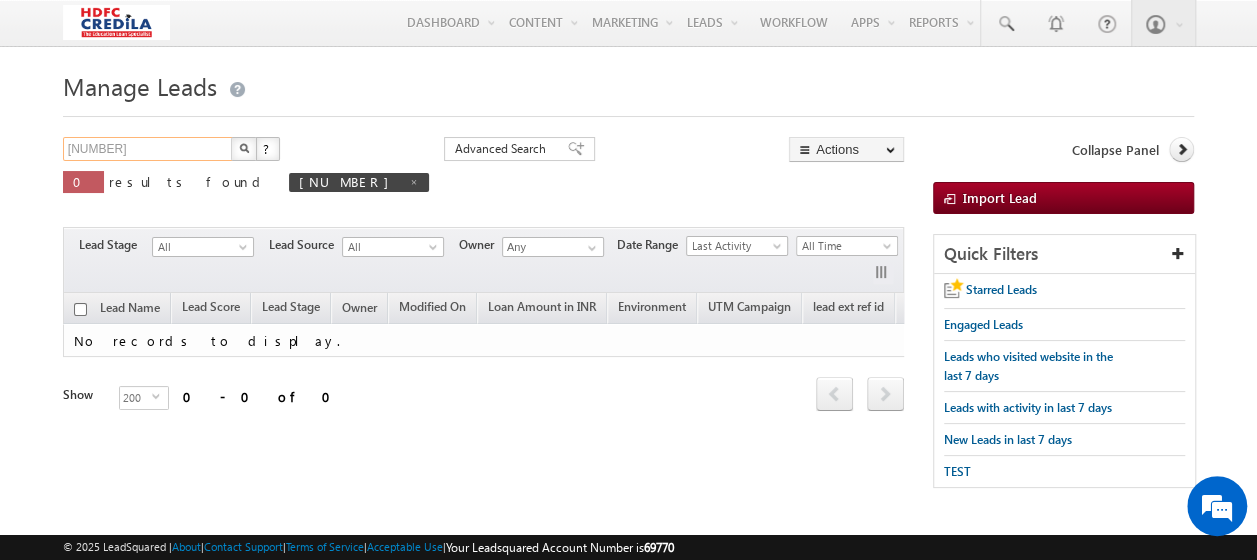 click on "1001085654" at bounding box center [148, 149] 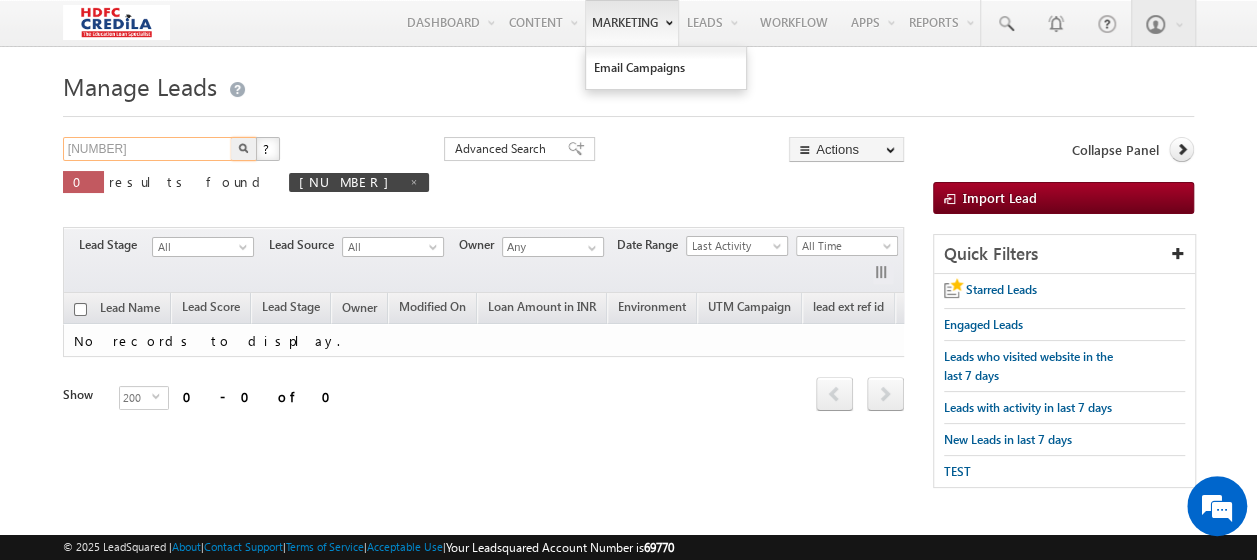 scroll, scrollTop: 0, scrollLeft: 0, axis: both 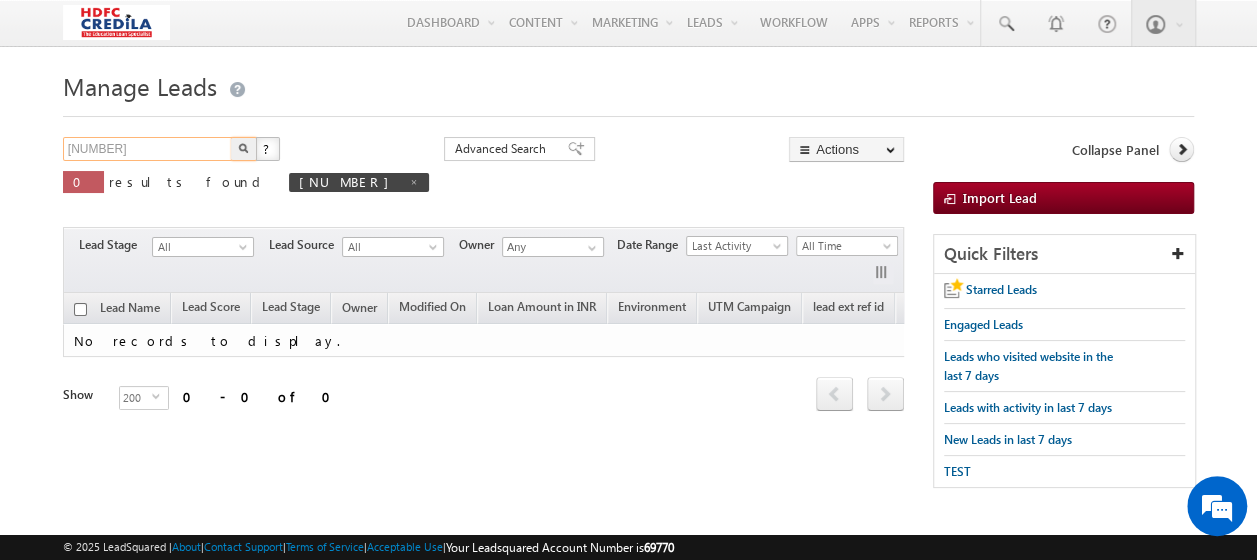drag, startPoint x: 158, startPoint y: 141, endPoint x: 12, endPoint y: 162, distance: 147.50255 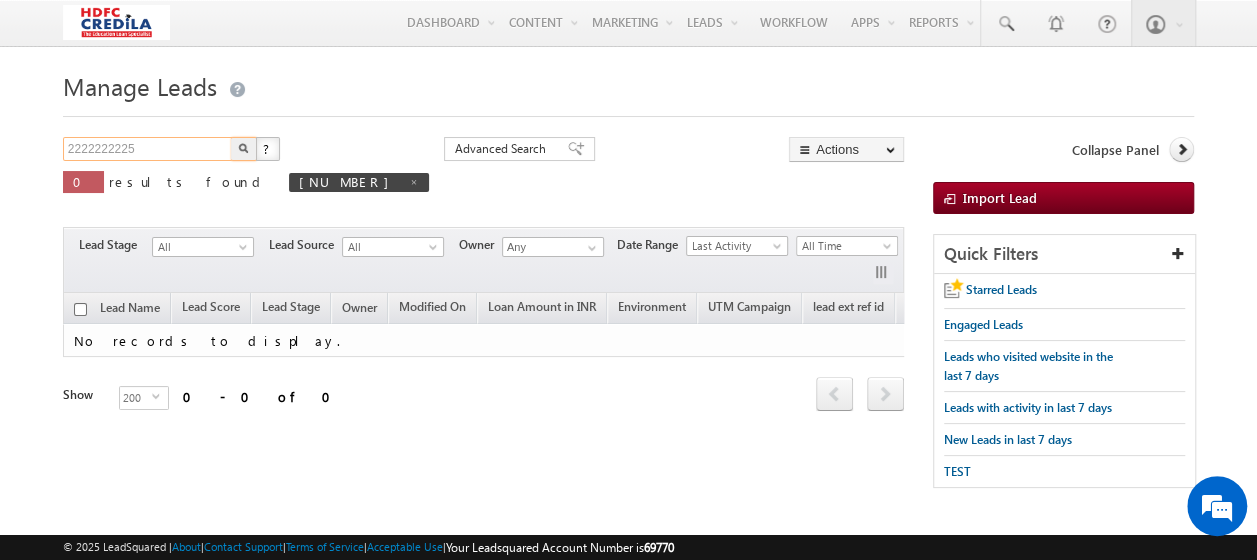 type on "2222222225" 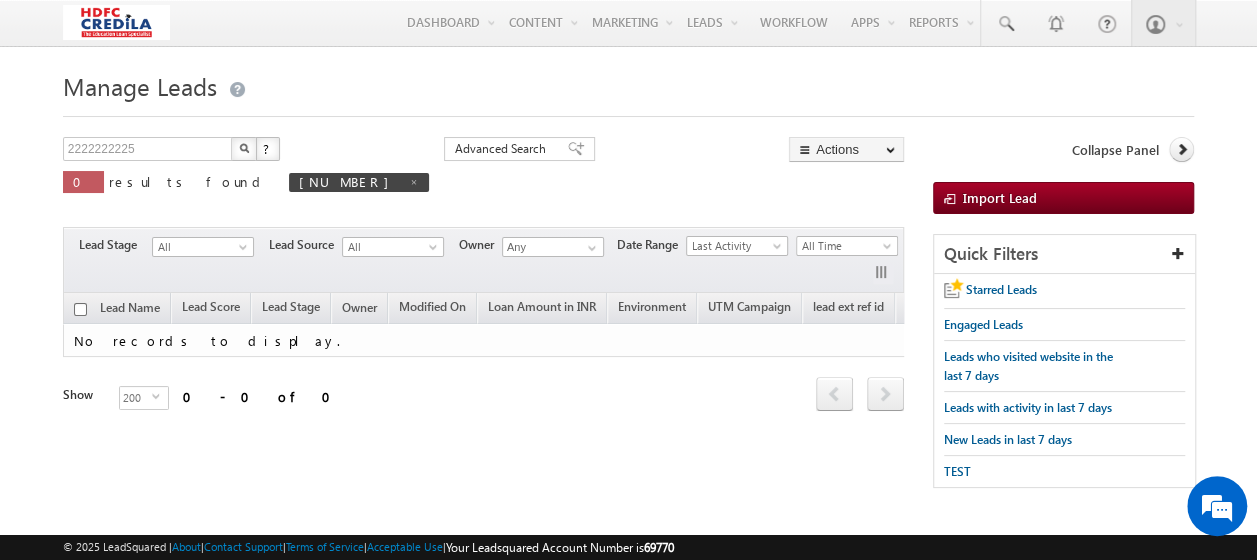 click on "Manage Leads
2222222225 X ?   0 results found         1001085654
Advanced Search
Advanced Search
Advanced search results" at bounding box center (628, 286) 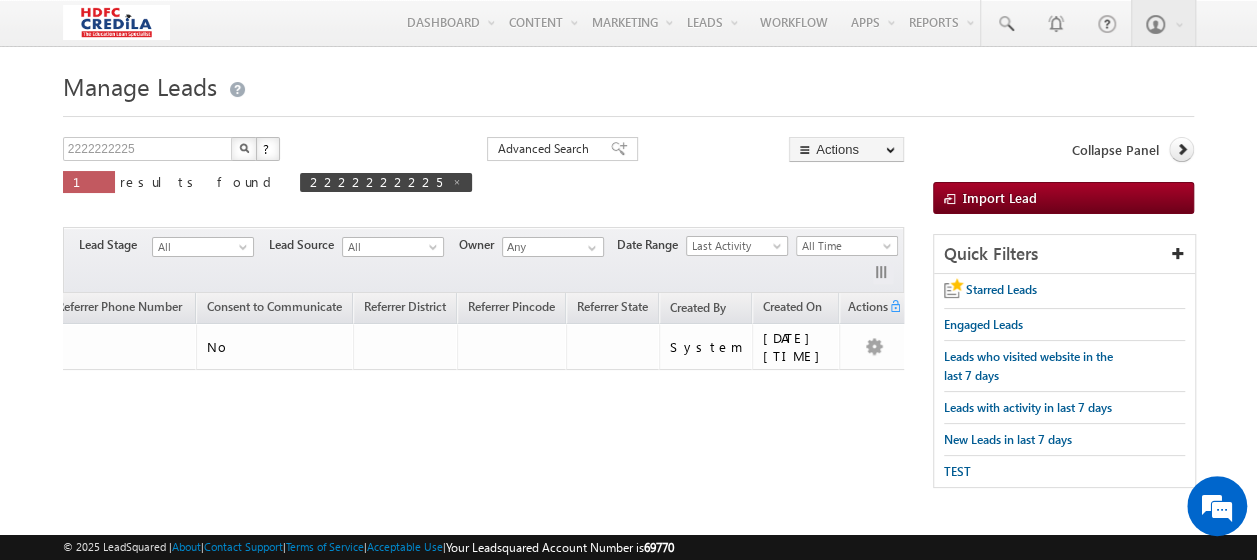 scroll, scrollTop: 0, scrollLeft: 0, axis: both 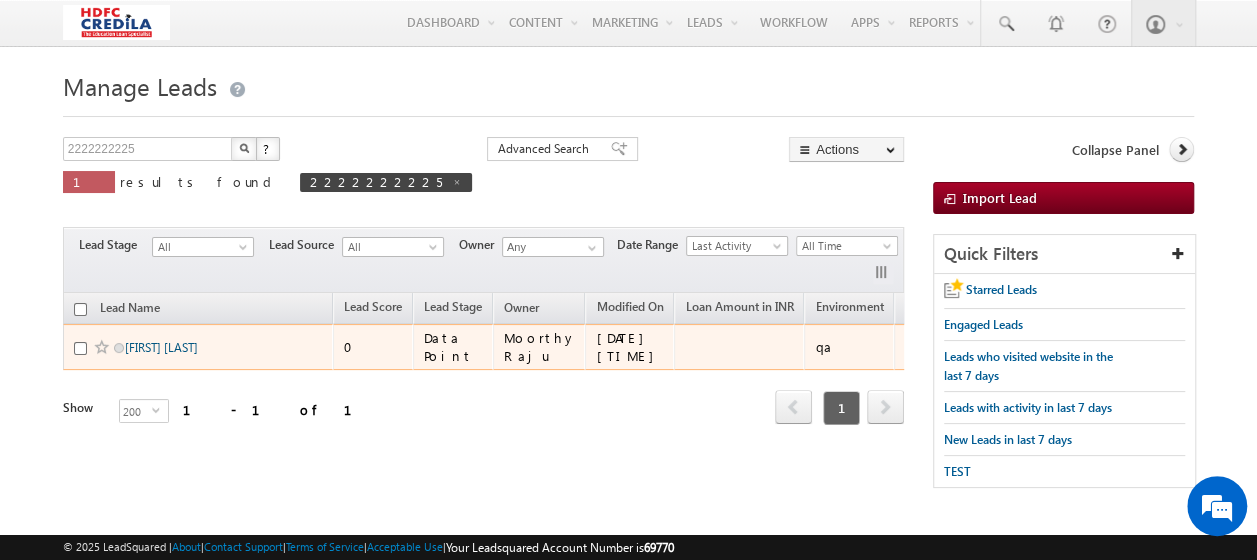 click on "Vaibhav Jaiswal" at bounding box center [161, 347] 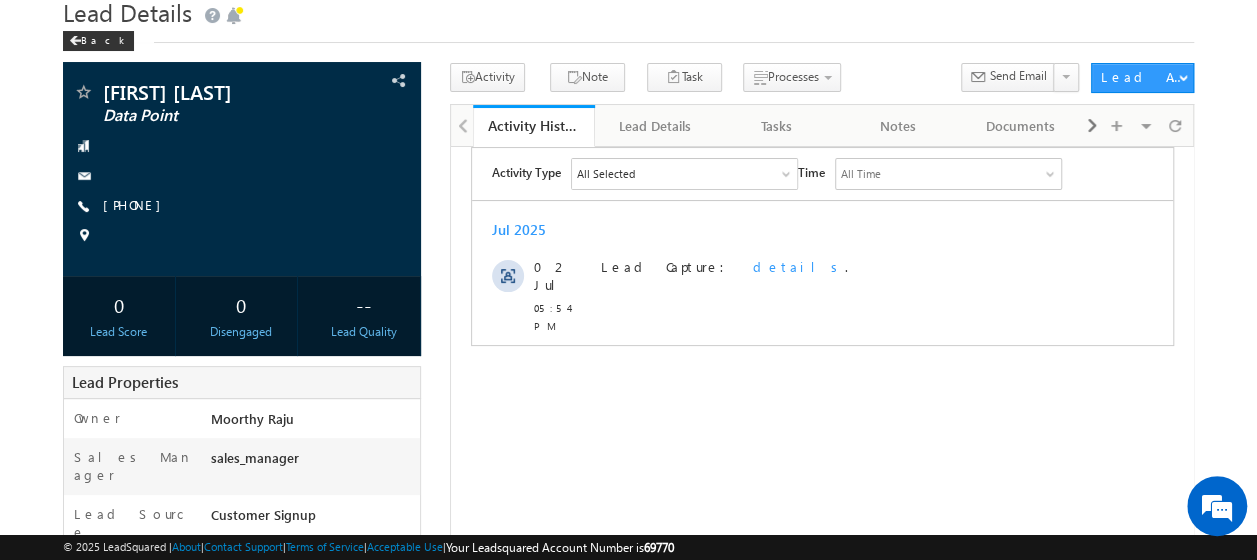 scroll, scrollTop: 200, scrollLeft: 0, axis: vertical 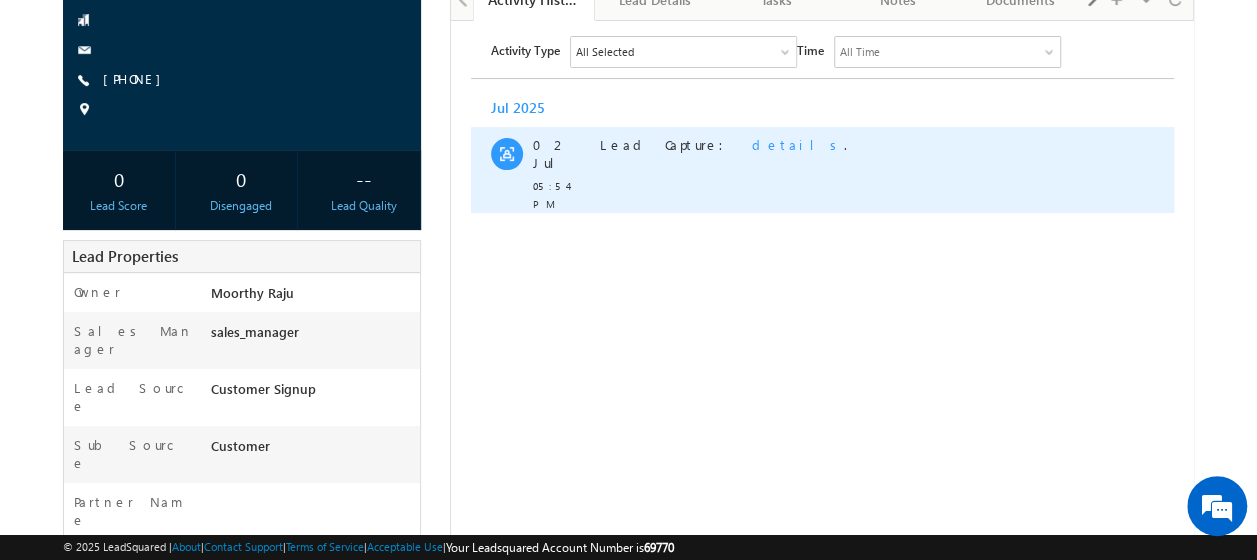 click on "Lead Capture:
details ." at bounding box center [770, 169] 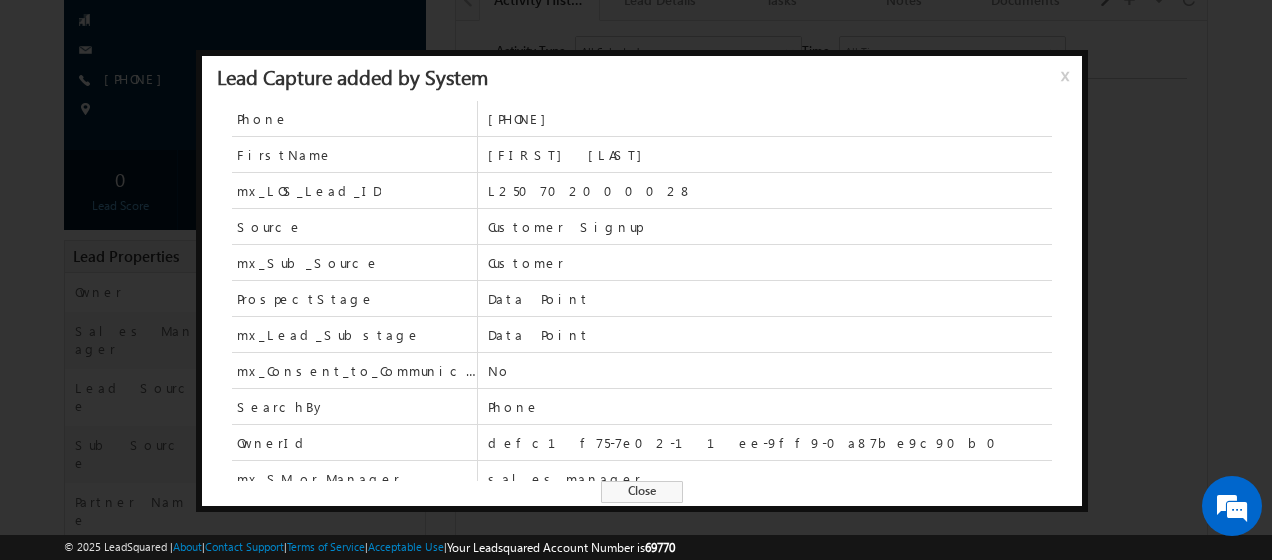 click on "x" at bounding box center (1069, 83) 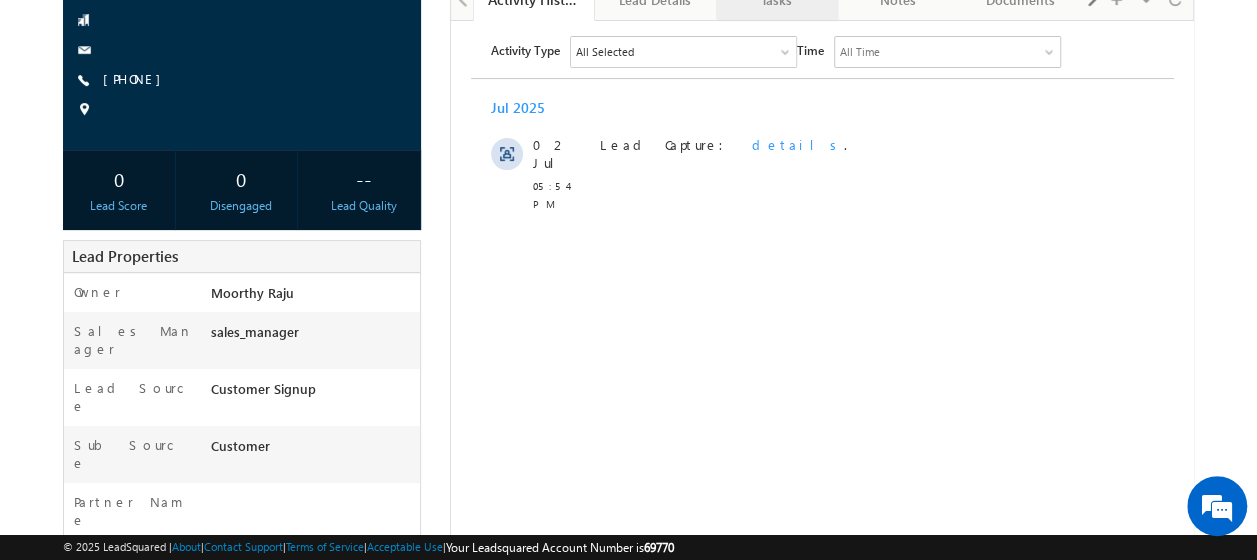 scroll, scrollTop: 0, scrollLeft: 0, axis: both 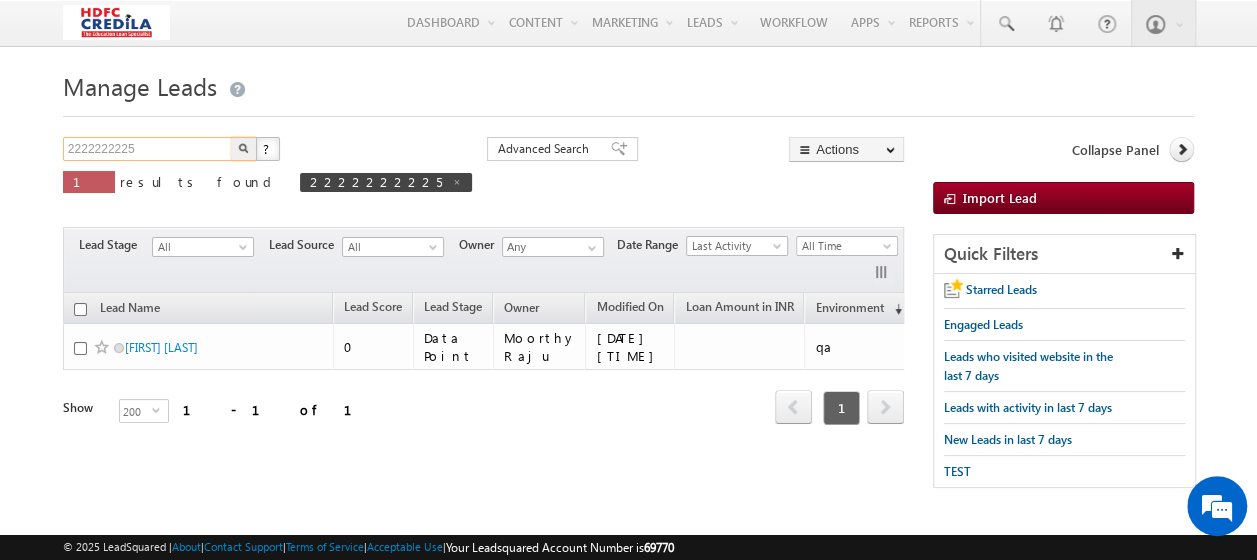 drag, startPoint x: 169, startPoint y: 157, endPoint x: 20, endPoint y: 146, distance: 149.40549 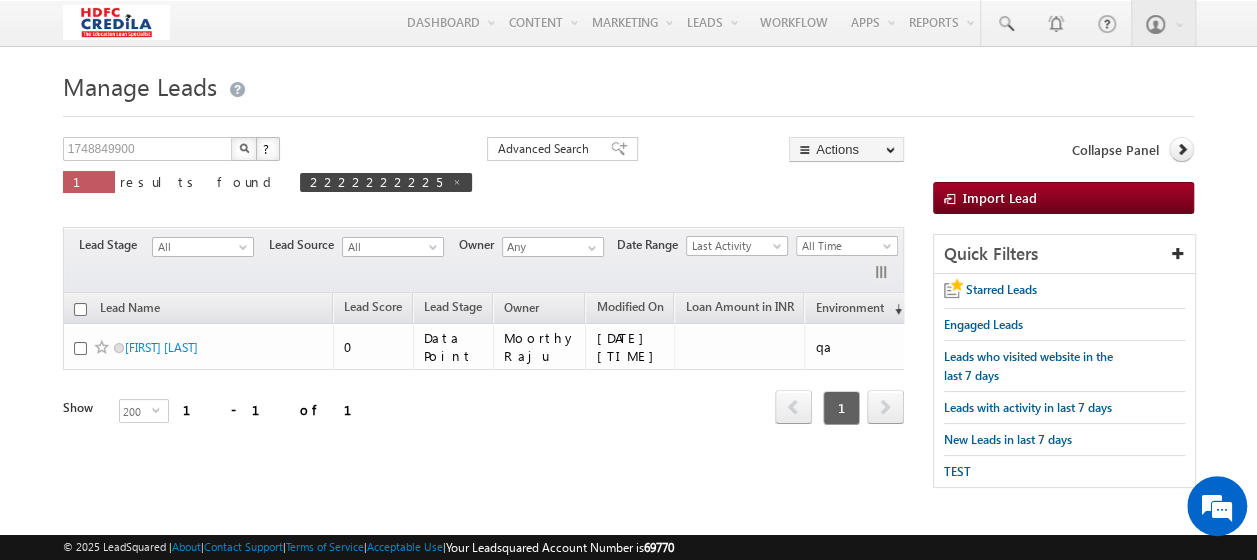 click at bounding box center [244, 149] 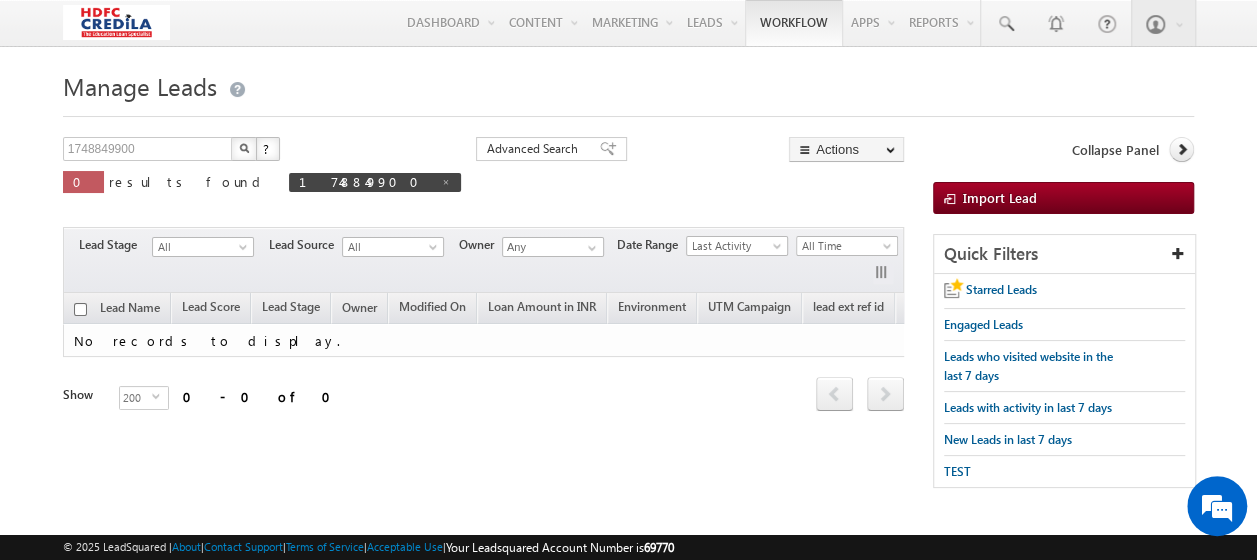 scroll, scrollTop: 0, scrollLeft: 0, axis: both 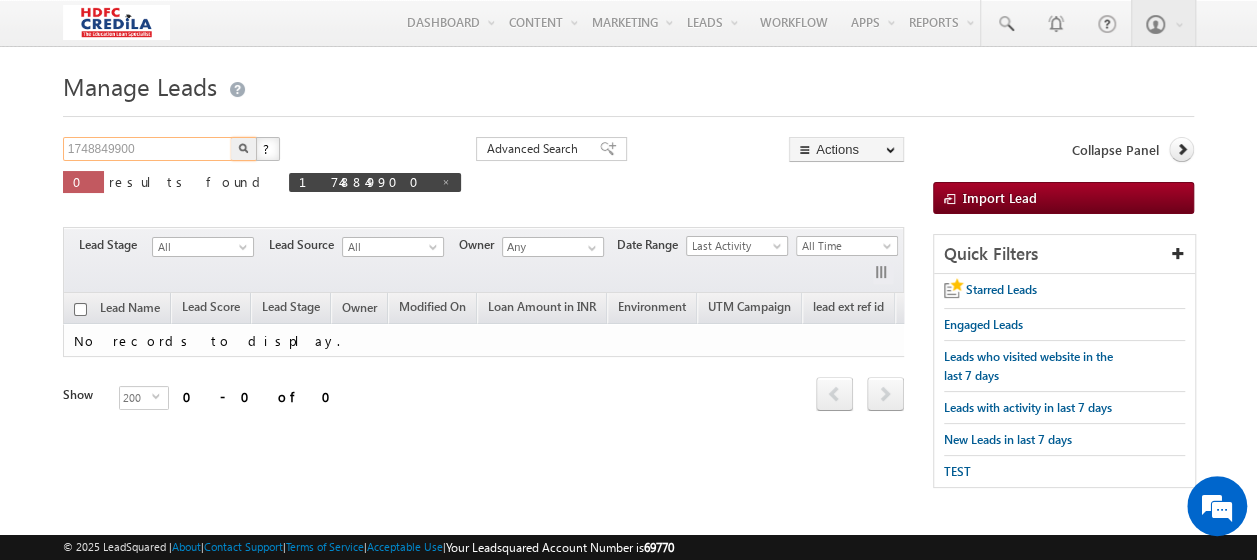 drag, startPoint x: 170, startPoint y: 151, endPoint x: 68, endPoint y: 142, distance: 102.396286 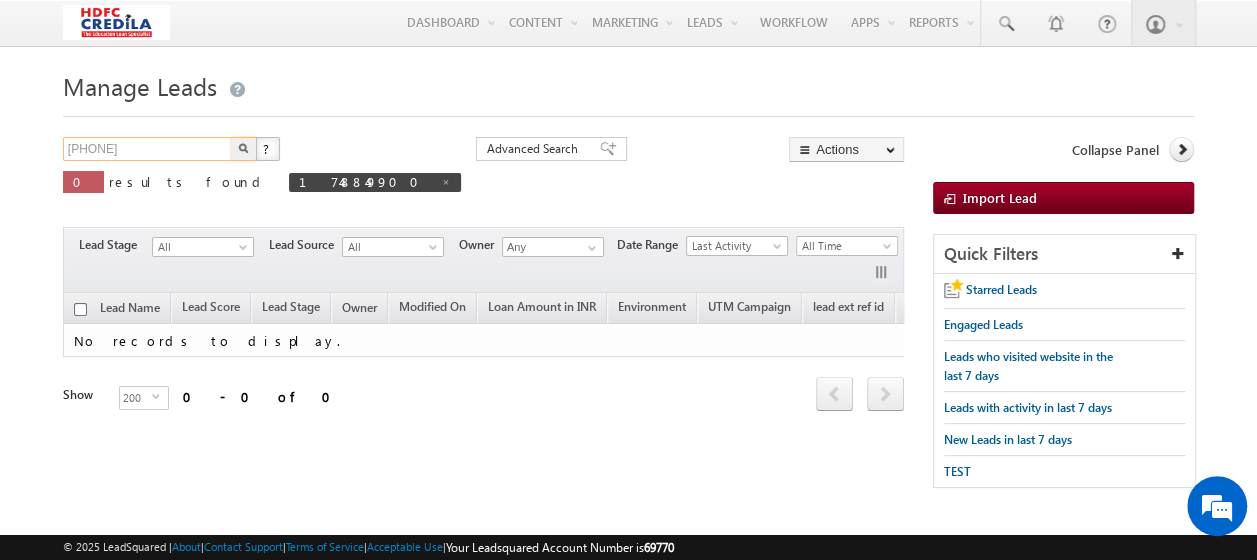 type on "3431517816" 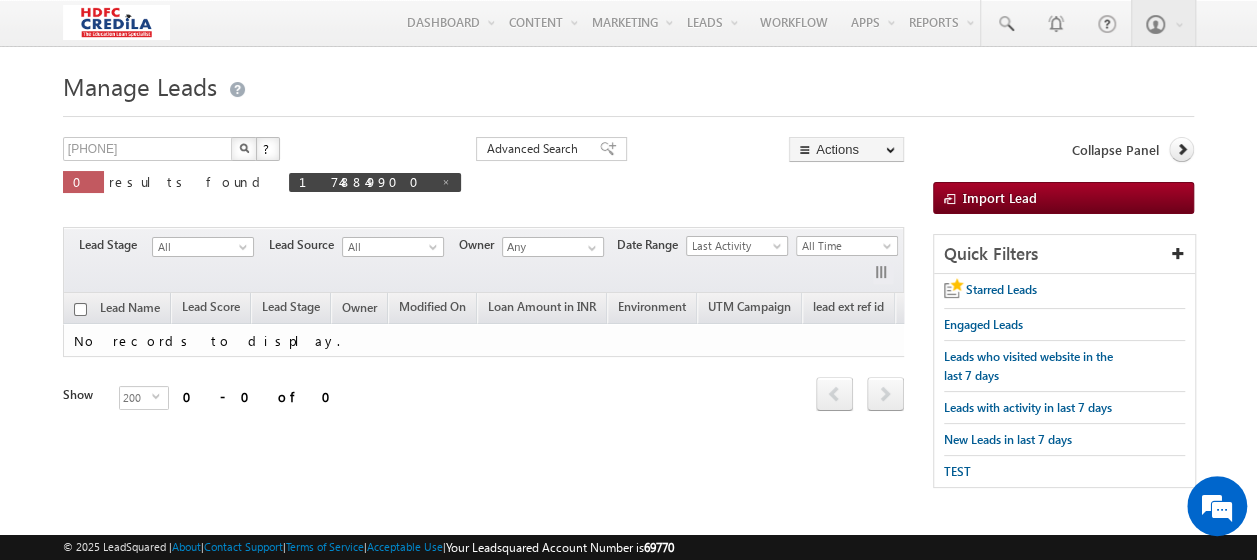 click at bounding box center (244, 149) 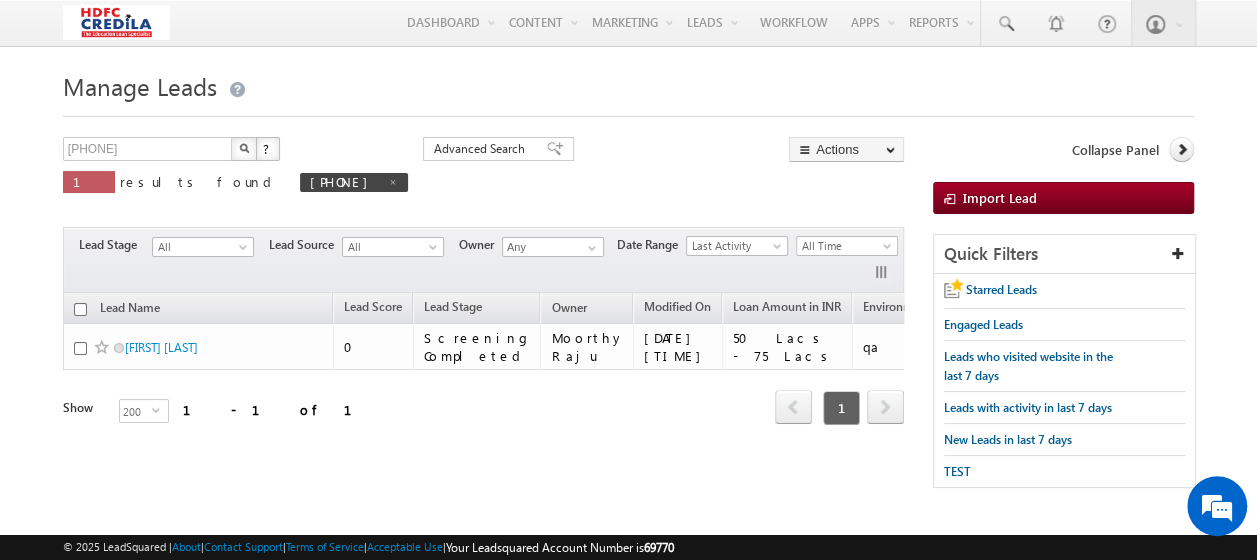 scroll, scrollTop: 0, scrollLeft: 65, axis: horizontal 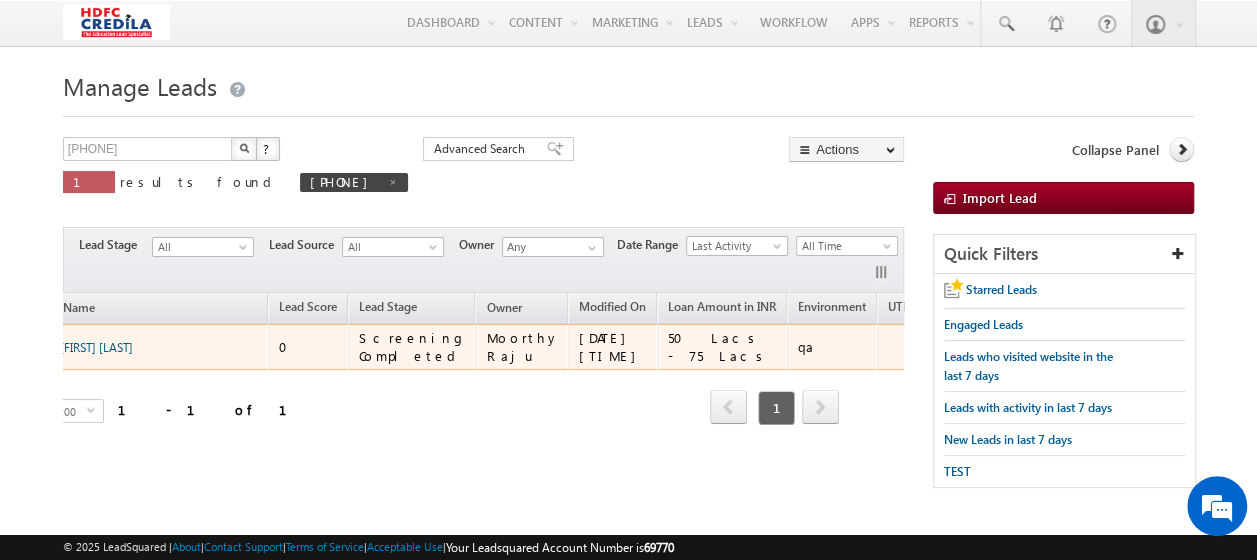 click on "[FIRST] [LAST]" at bounding box center (96, 347) 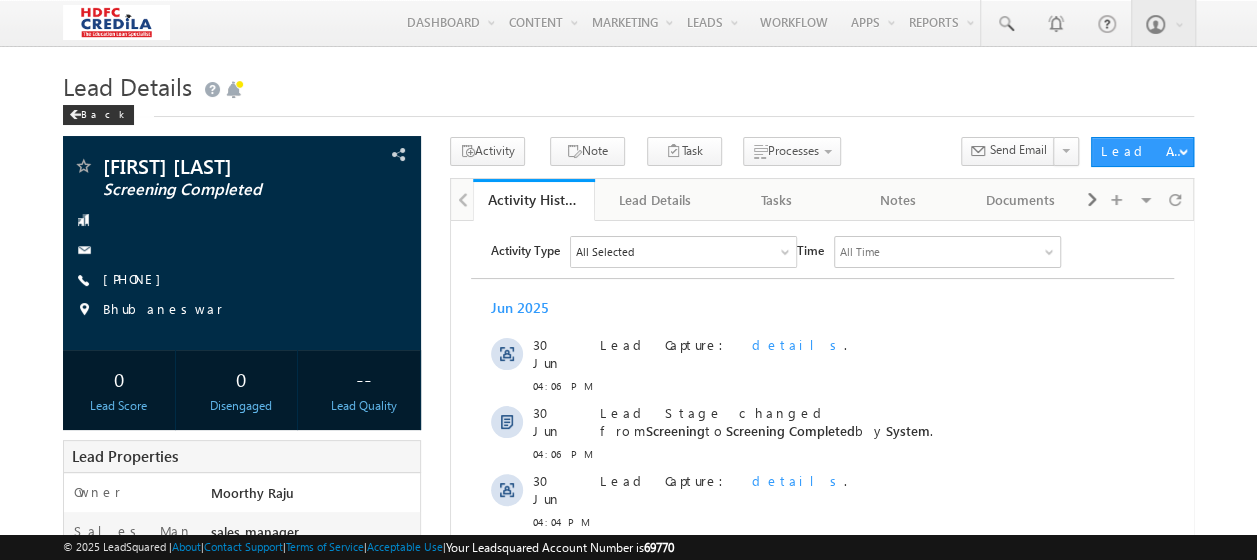 scroll, scrollTop: 0, scrollLeft: 0, axis: both 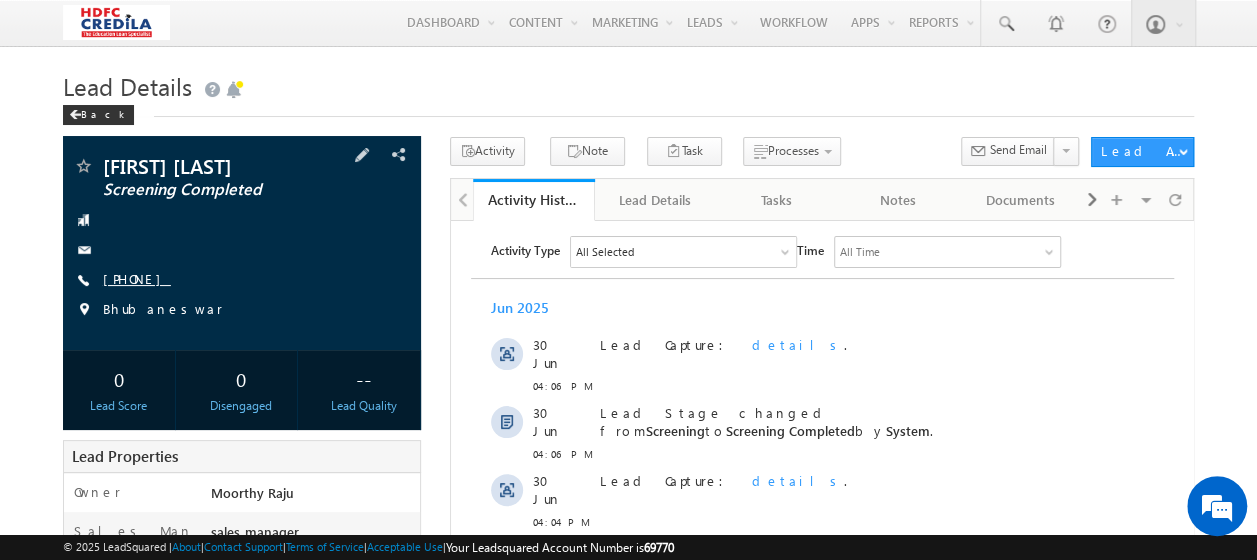 click on "[PHONE]" at bounding box center (242, 280) 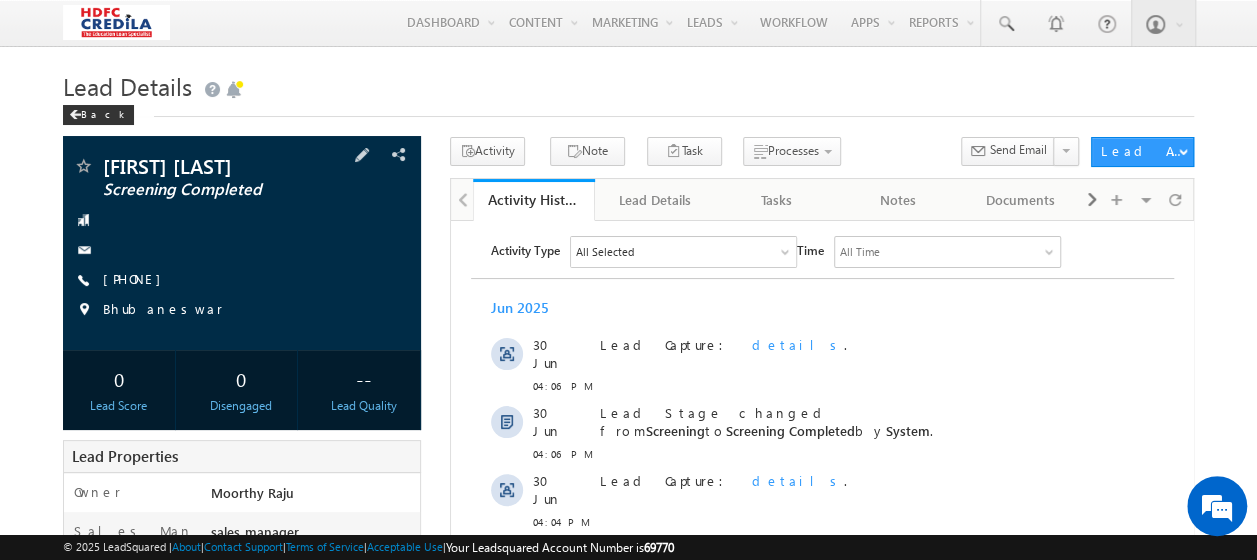 copy on "[PHONE]" 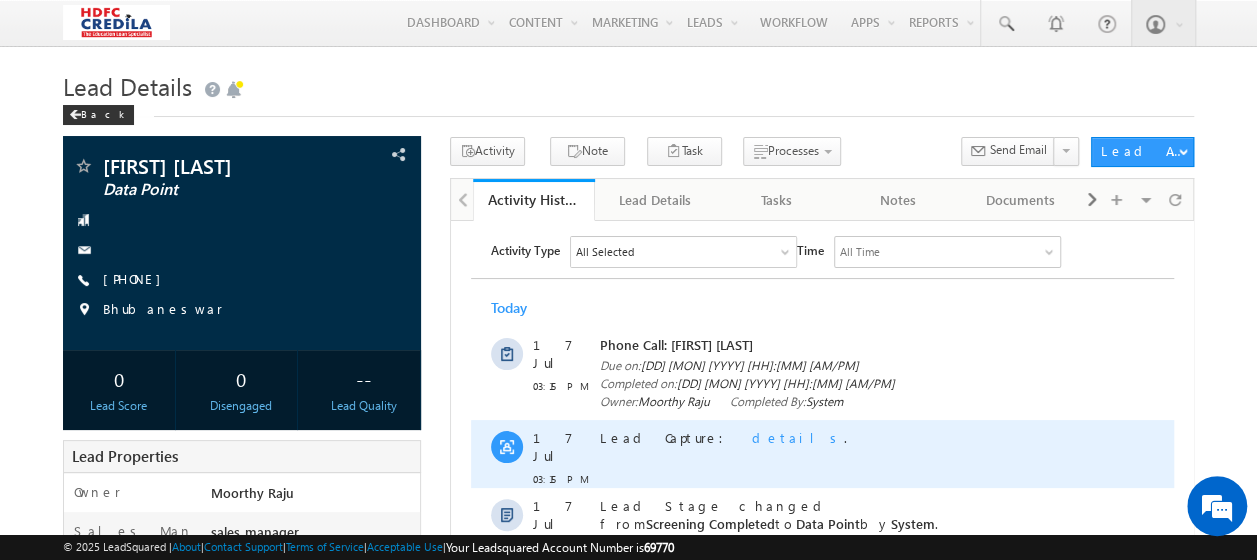 scroll, scrollTop: 100, scrollLeft: 0, axis: vertical 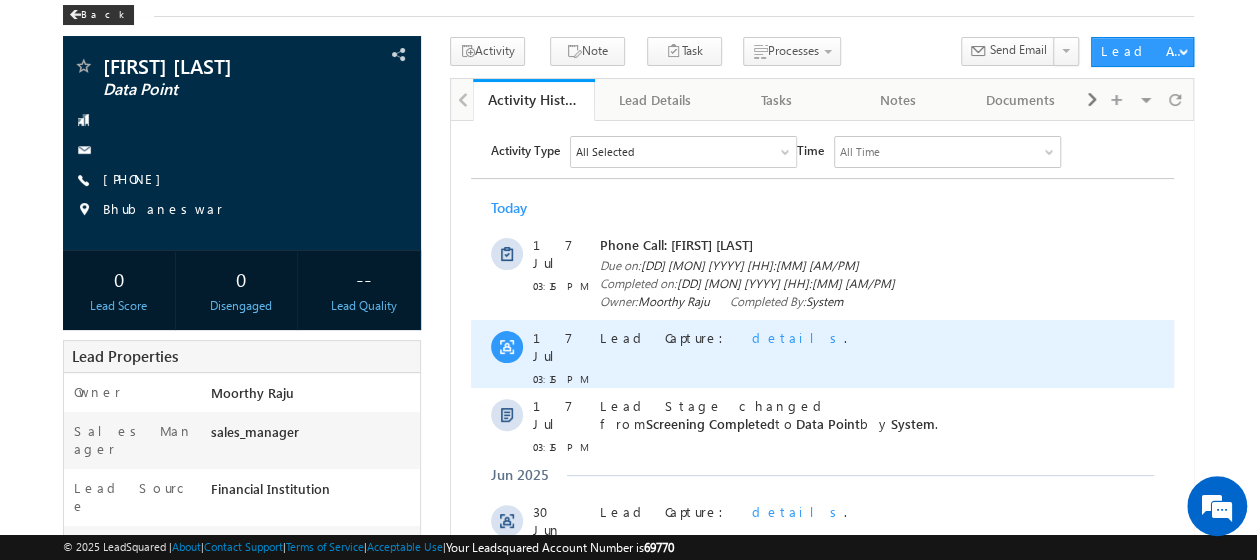 click on "details" at bounding box center (797, 336) 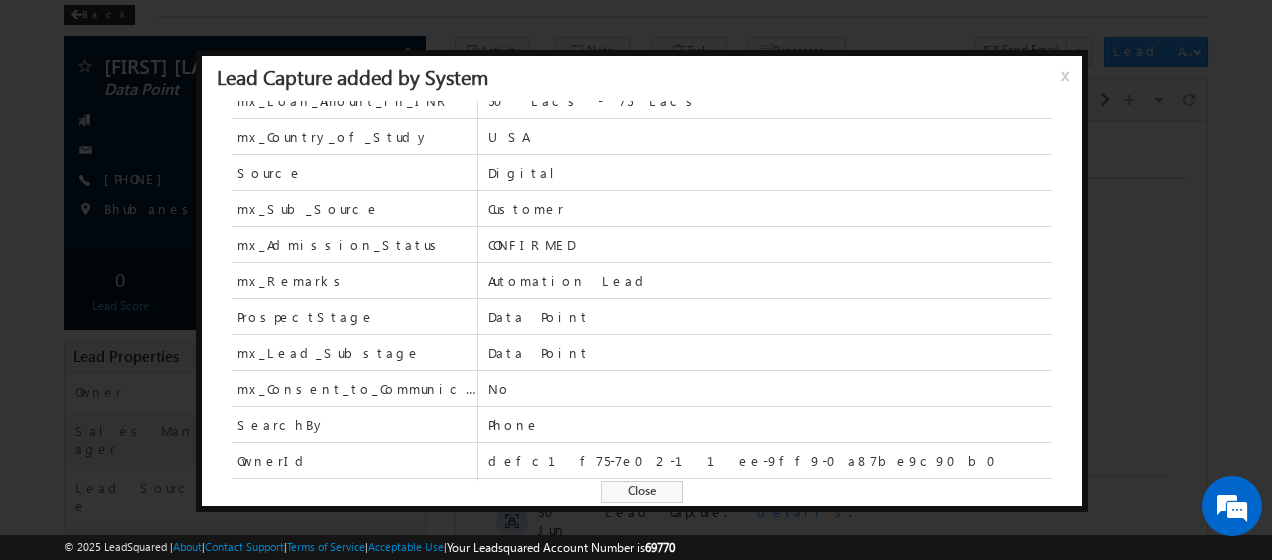 scroll, scrollTop: 200, scrollLeft: 0, axis: vertical 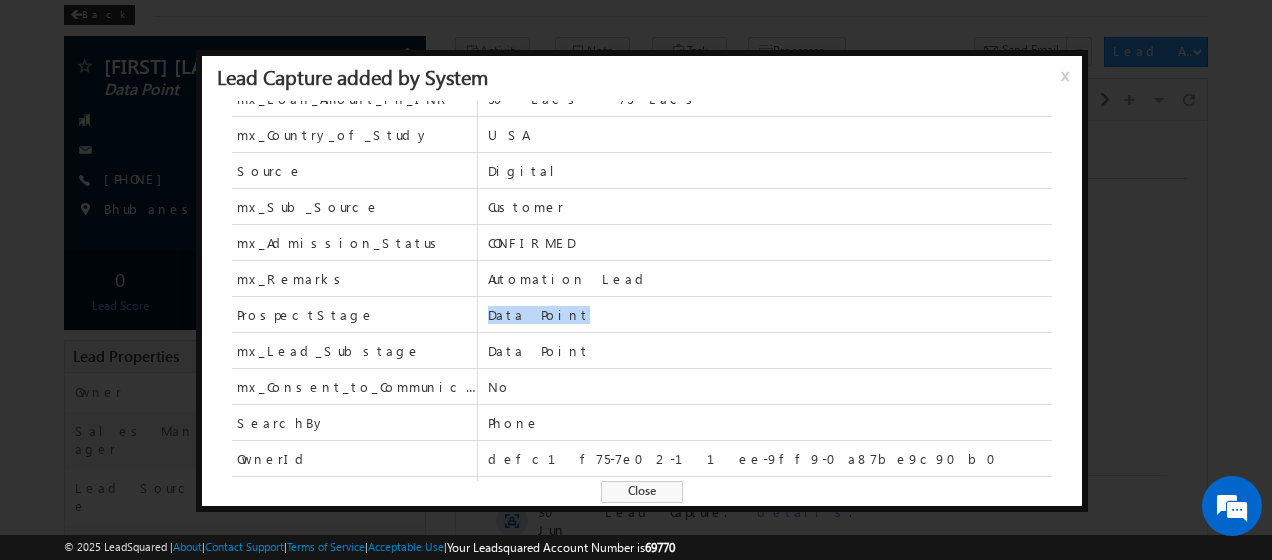 drag, startPoint x: 600, startPoint y: 316, endPoint x: 489, endPoint y: 293, distance: 113.35784 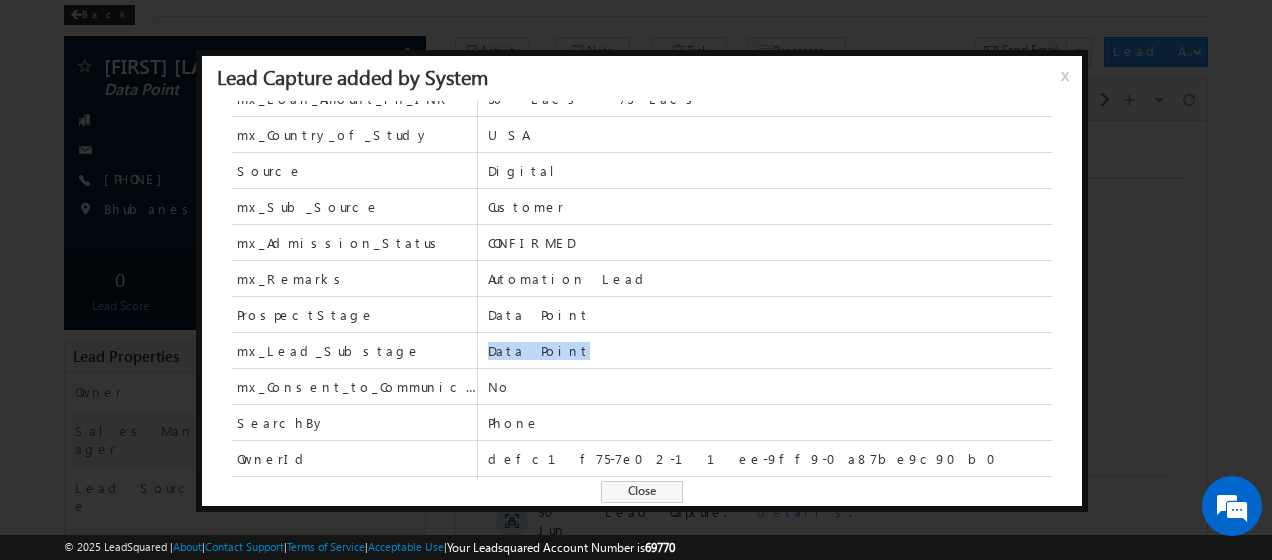 drag, startPoint x: 489, startPoint y: 293, endPoint x: 488, endPoint y: 334, distance: 41.01219 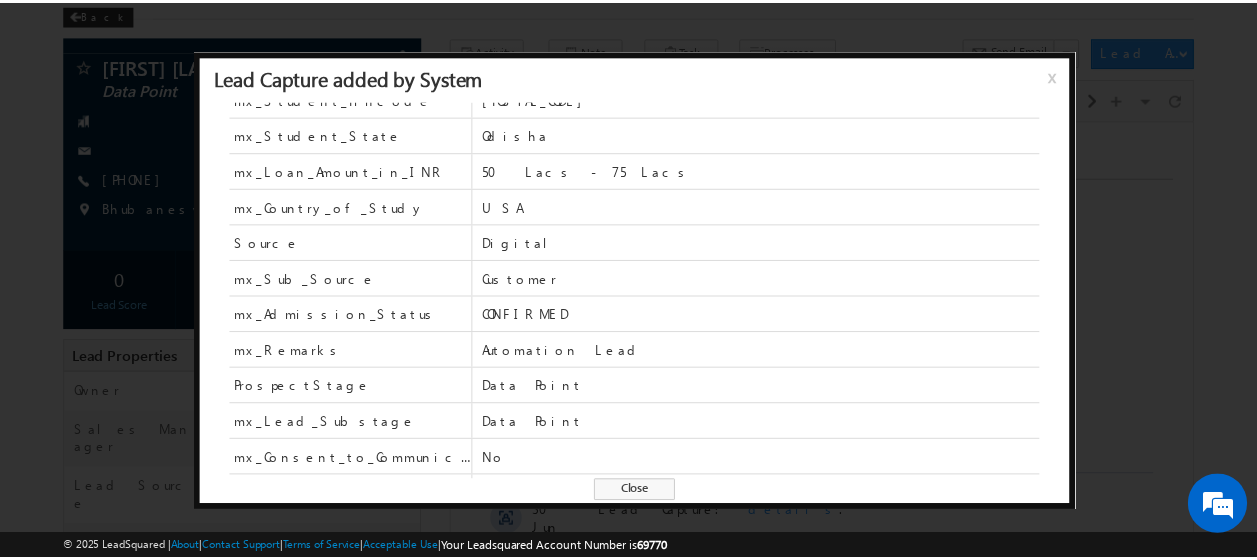 scroll, scrollTop: 100, scrollLeft: 0, axis: vertical 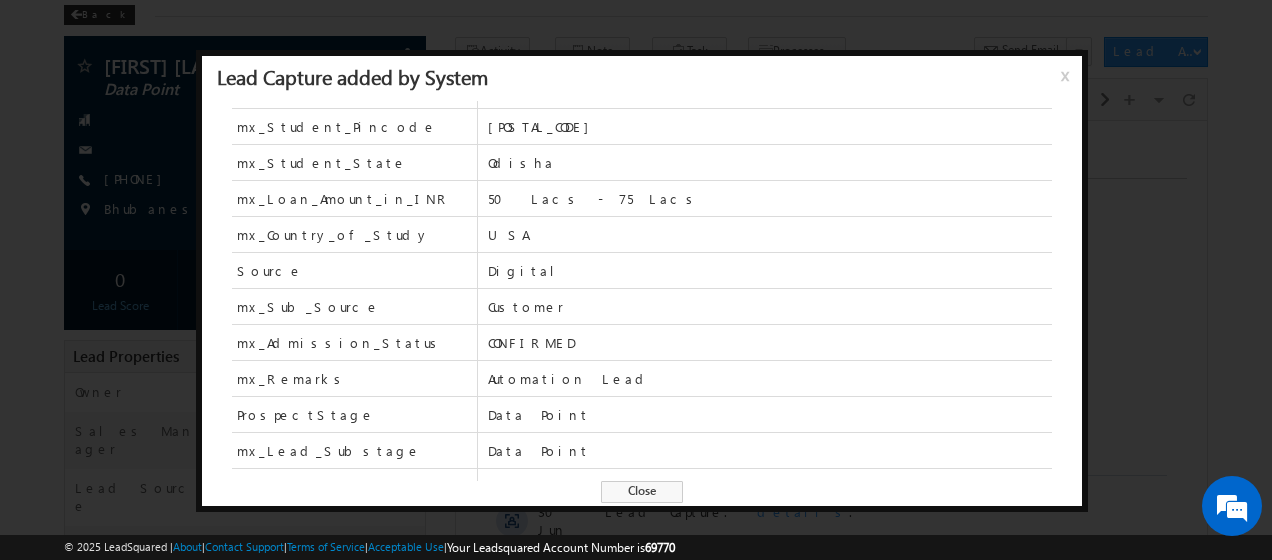 click on "x" at bounding box center [1069, 83] 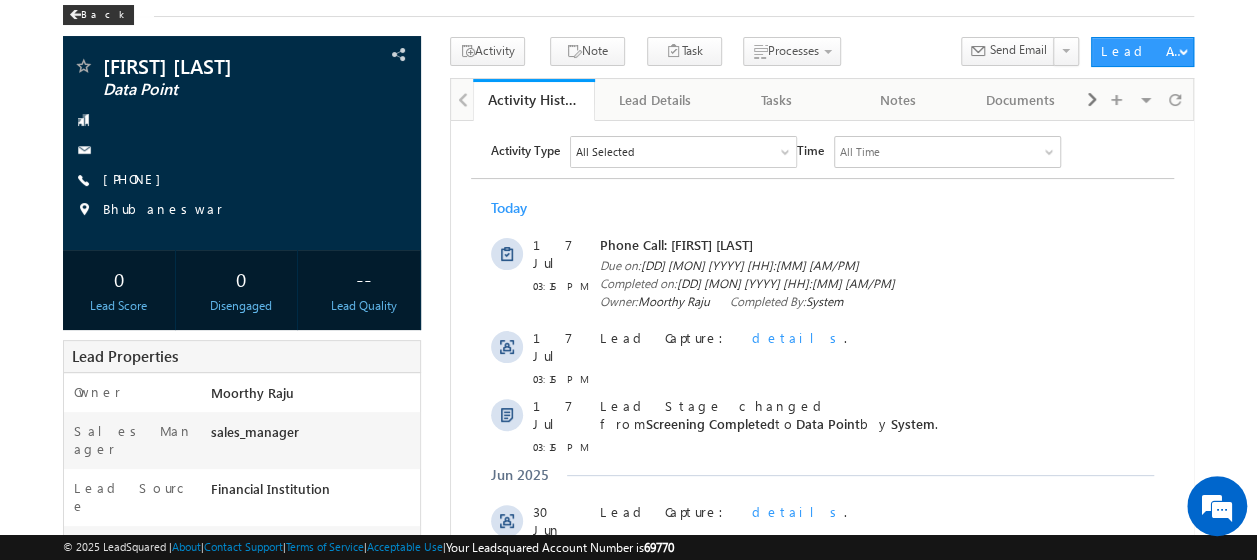 click on "Menu
[FIRST] [LAST]
[EMAIL]" at bounding box center (628, 446) 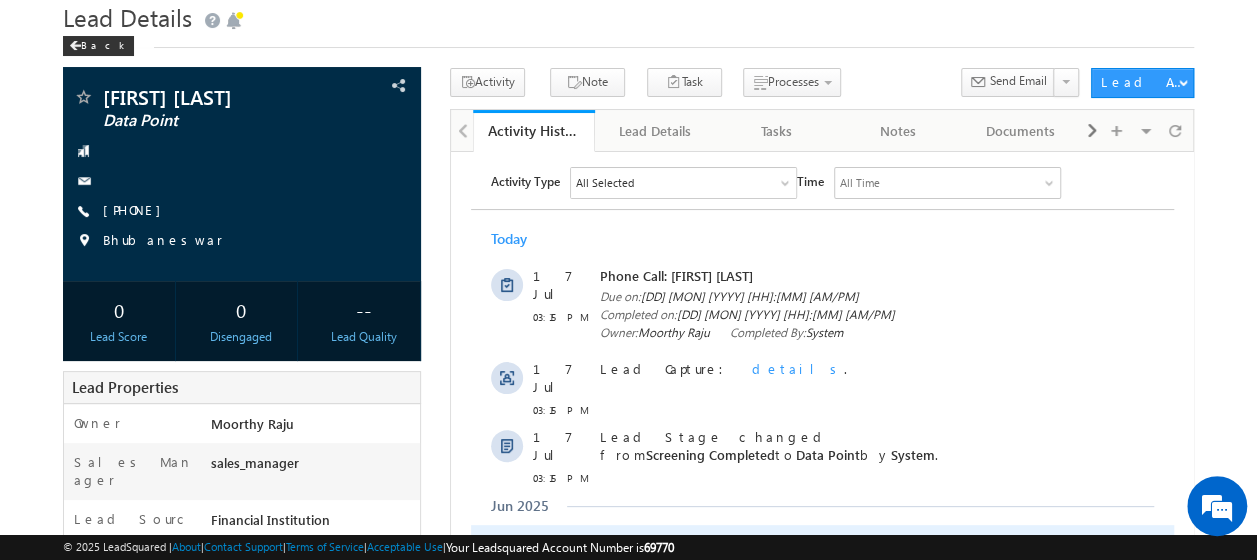 scroll, scrollTop: 100, scrollLeft: 0, axis: vertical 